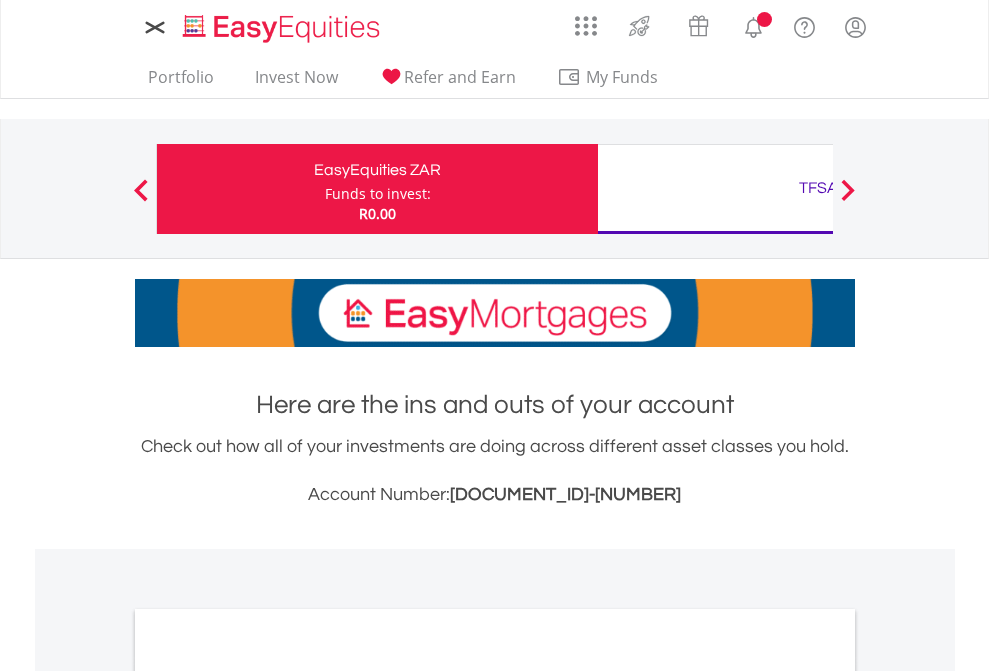 scroll, scrollTop: 0, scrollLeft: 0, axis: both 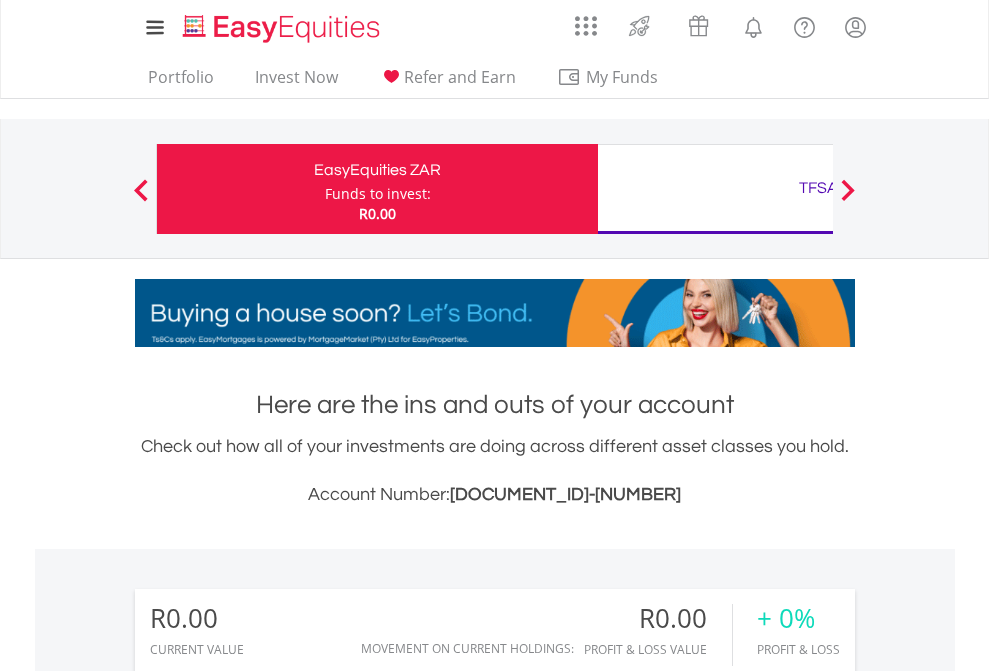 click on "Funds to invest:" at bounding box center [378, 194] 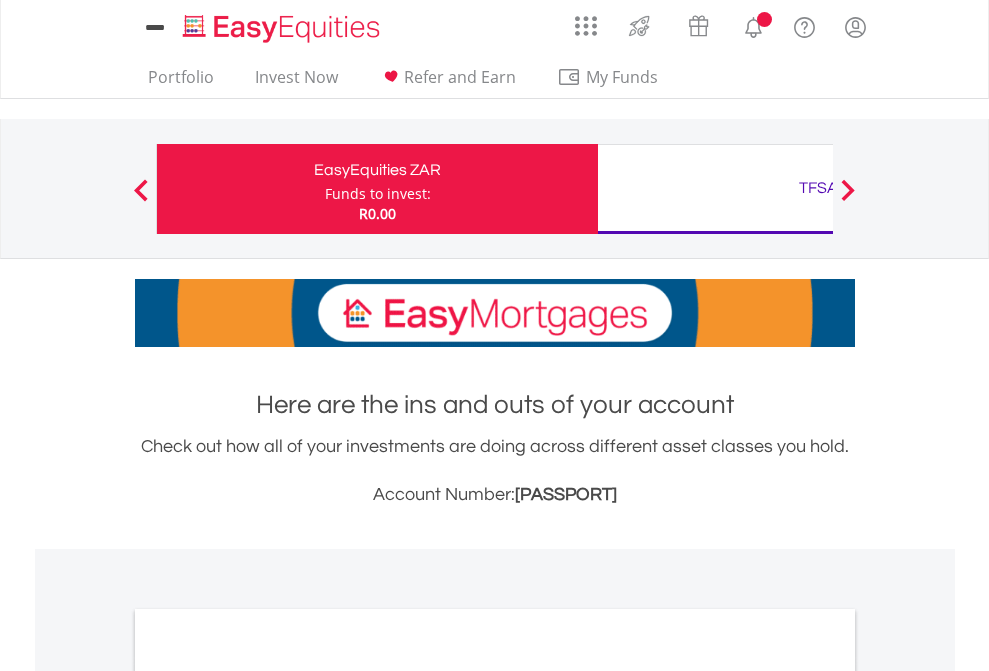 scroll, scrollTop: 0, scrollLeft: 0, axis: both 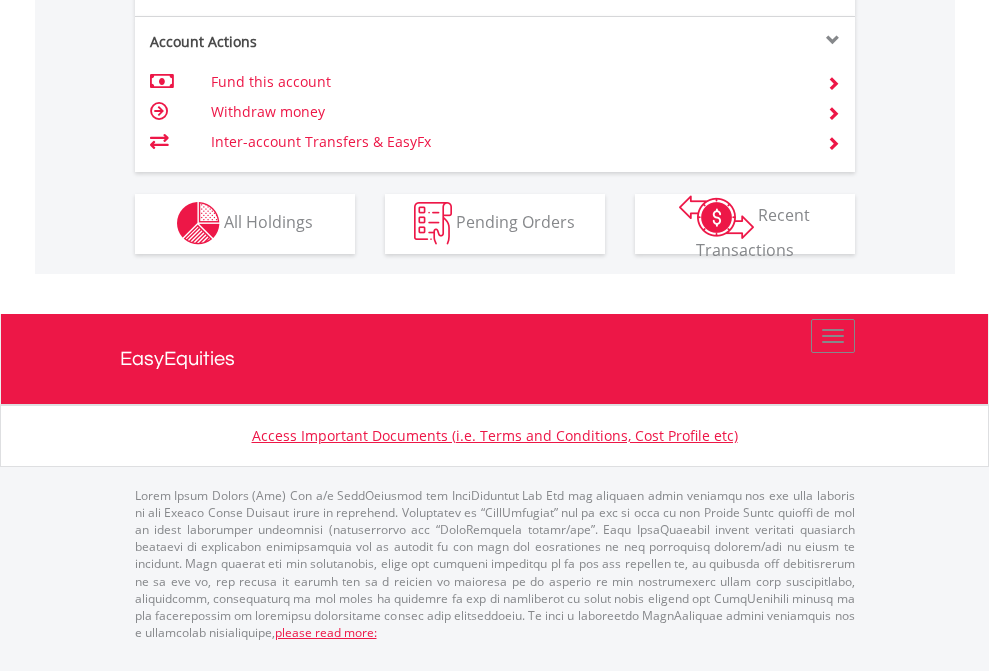 click on "Investment types" at bounding box center (706, -353) 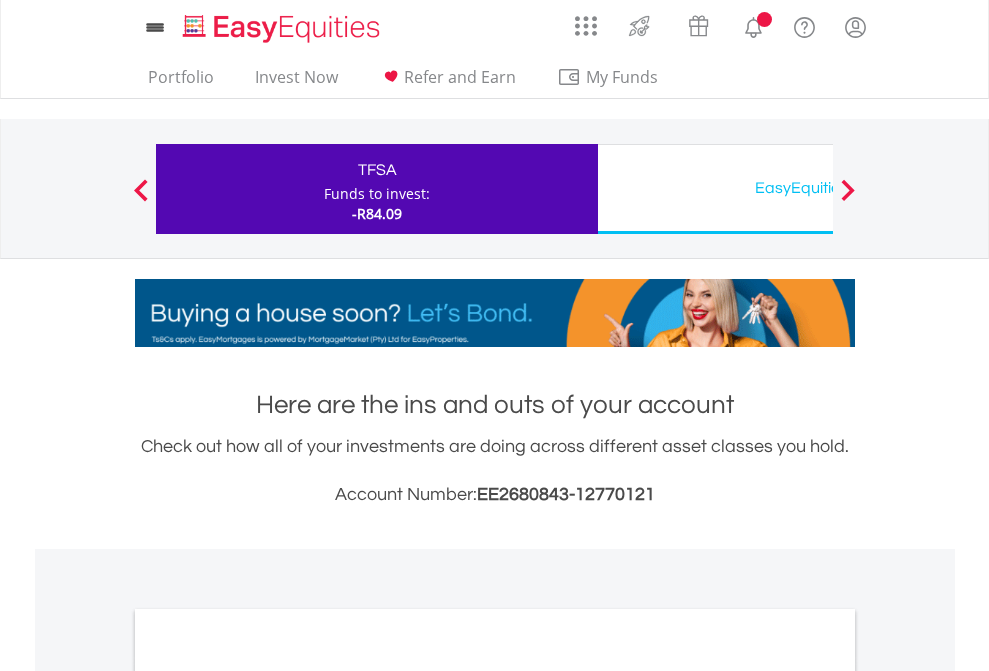 scroll, scrollTop: 0, scrollLeft: 0, axis: both 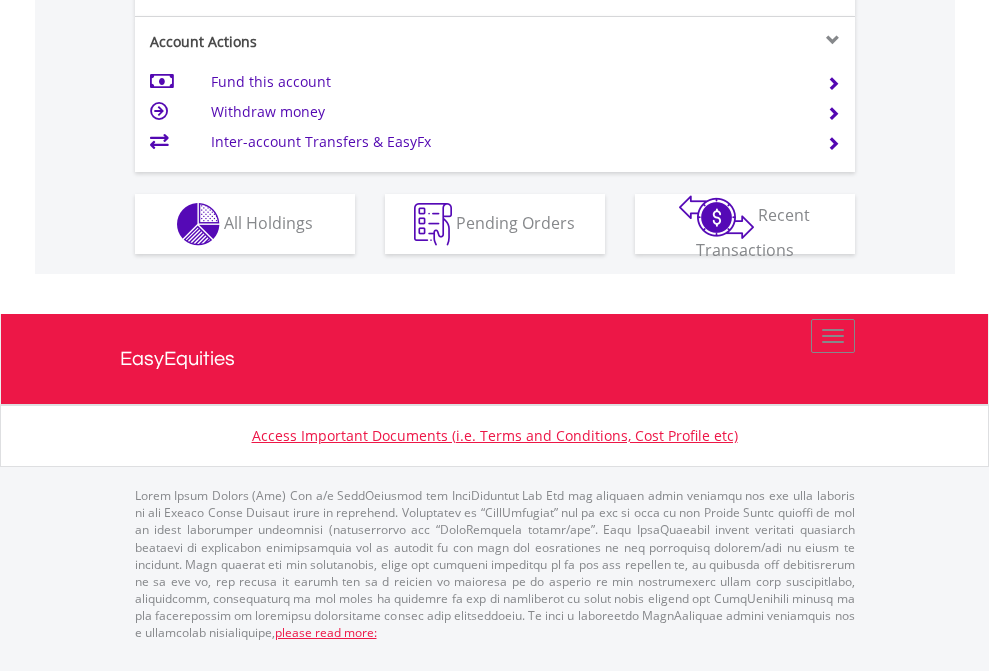 click on "Investment types" at bounding box center (706, -337) 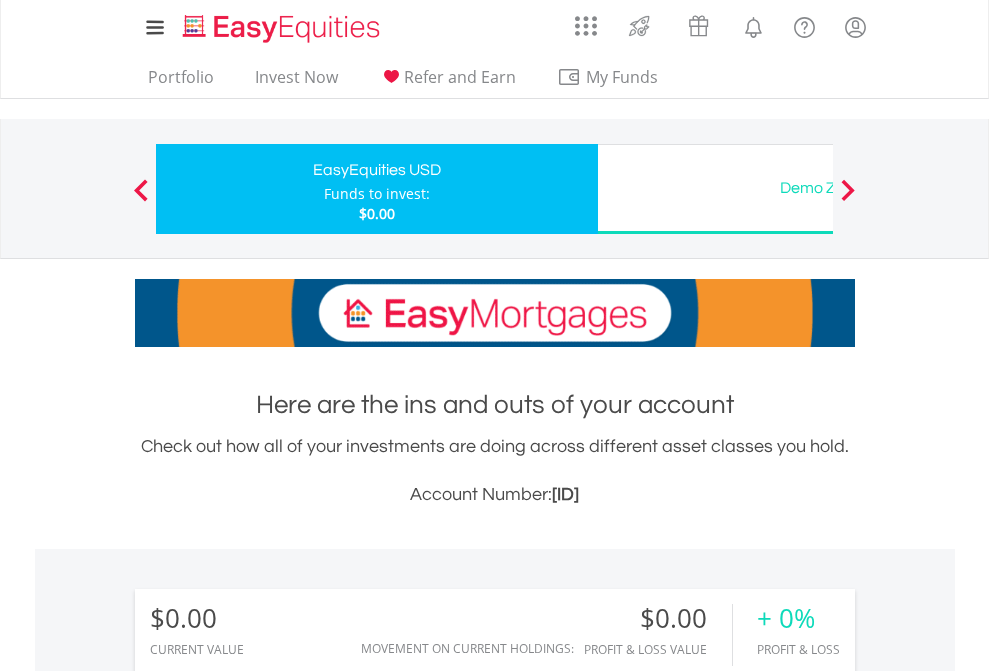 scroll, scrollTop: 671, scrollLeft: 0, axis: vertical 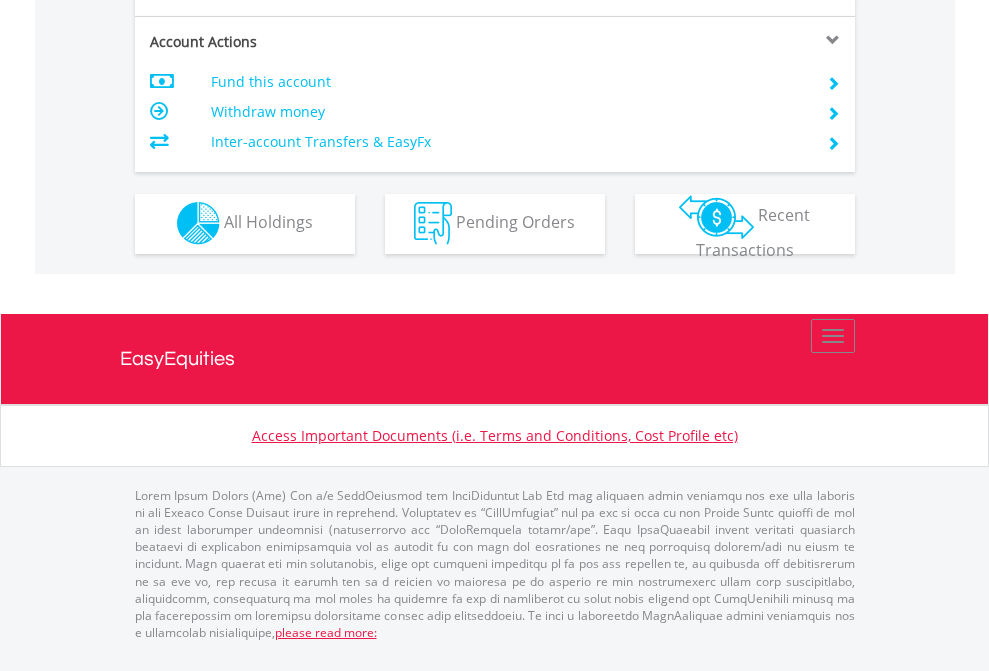 click on "Investment types" at bounding box center (706, -353) 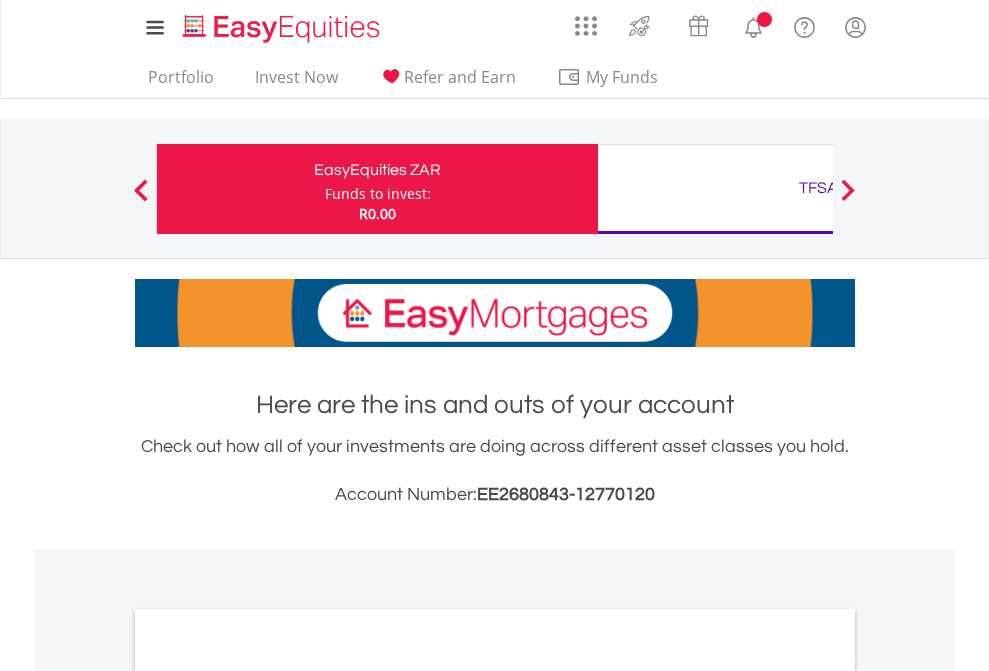 scroll, scrollTop: 0, scrollLeft: 0, axis: both 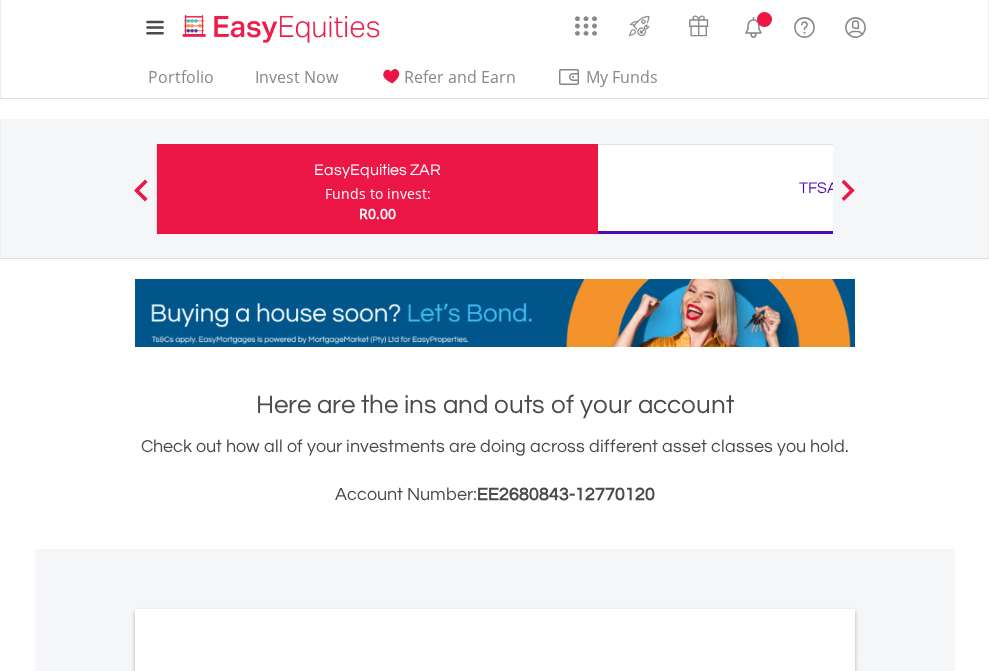 click on "All Holdings" at bounding box center (268, 1096) 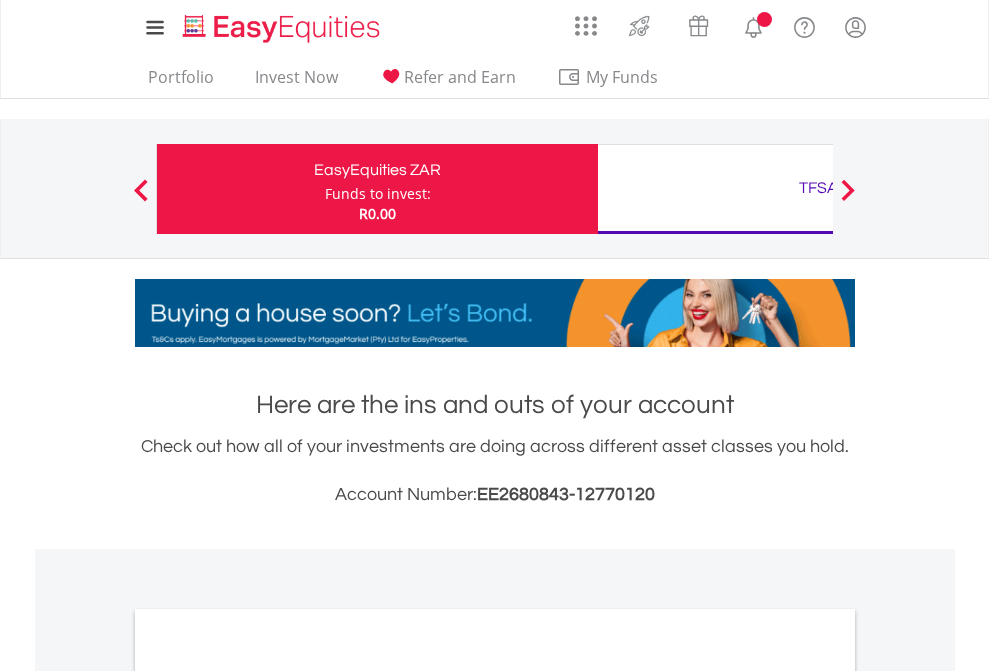 scroll, scrollTop: 1202, scrollLeft: 0, axis: vertical 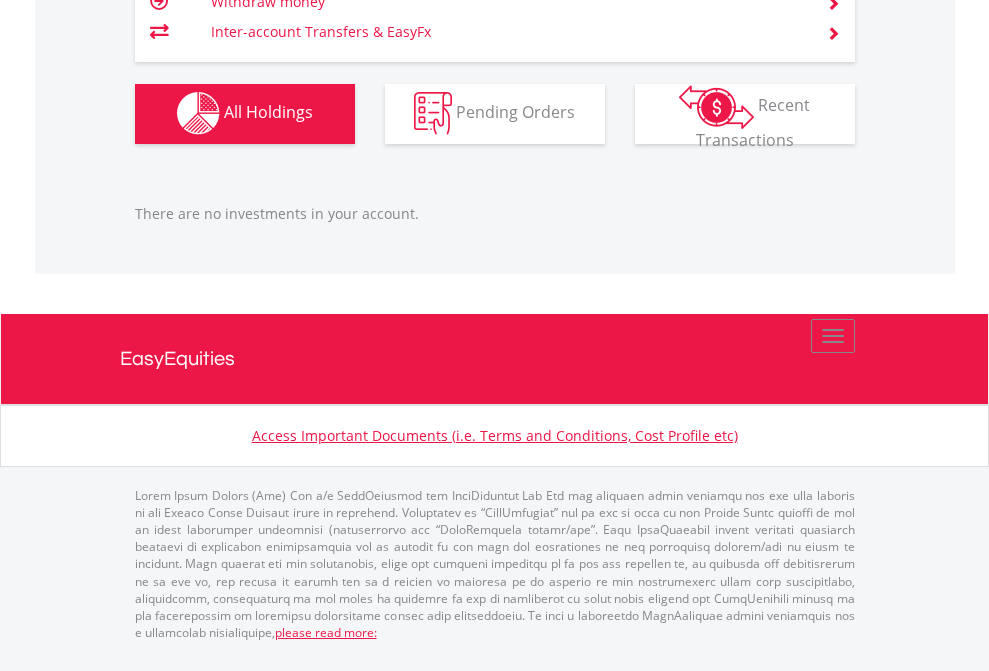 click on "TFSA" at bounding box center [818, -1142] 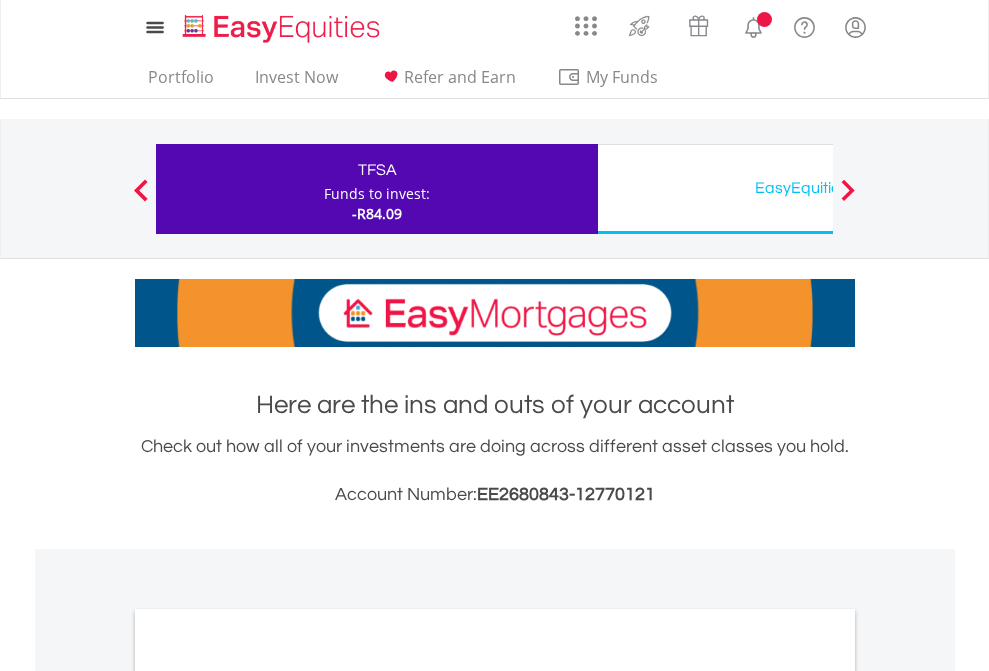scroll, scrollTop: 0, scrollLeft: 0, axis: both 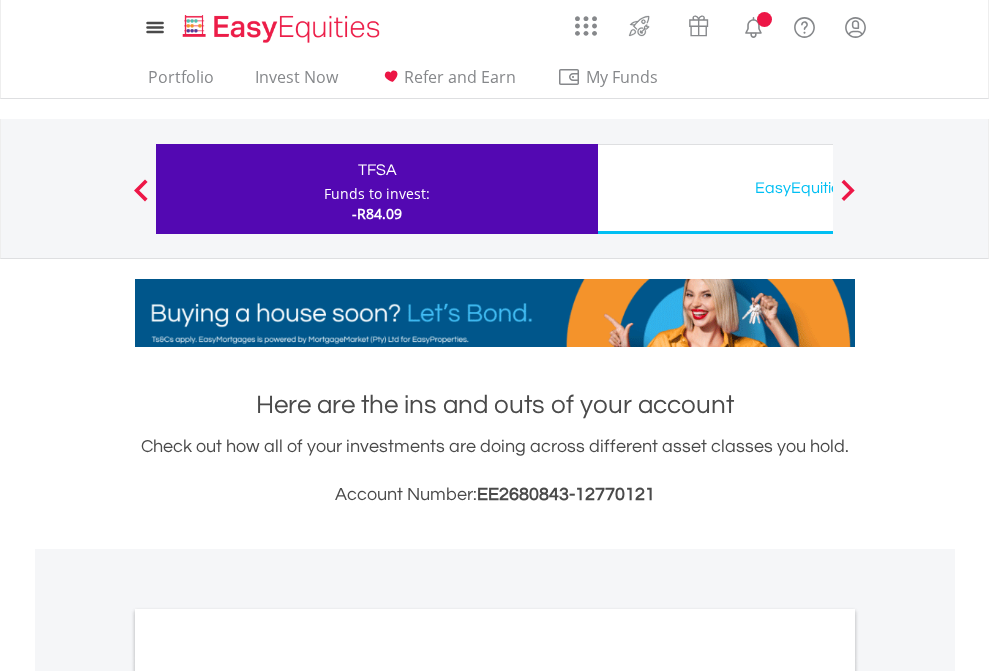 click on "All Holdings" at bounding box center (268, 1096) 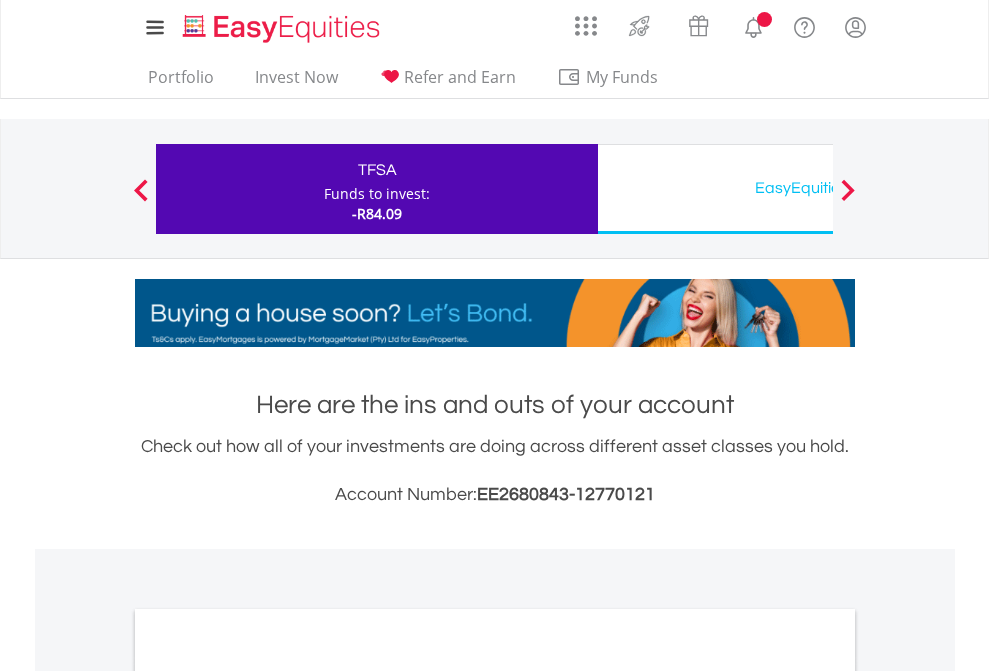 scroll, scrollTop: 1202, scrollLeft: 0, axis: vertical 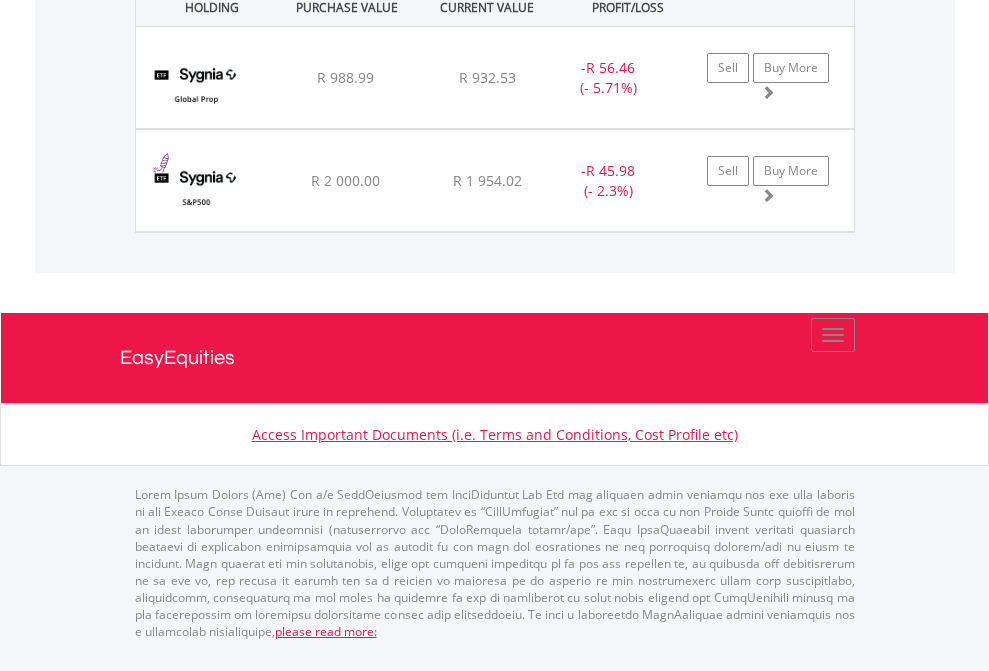 click on "EasyEquities USD" at bounding box center (818, -1442) 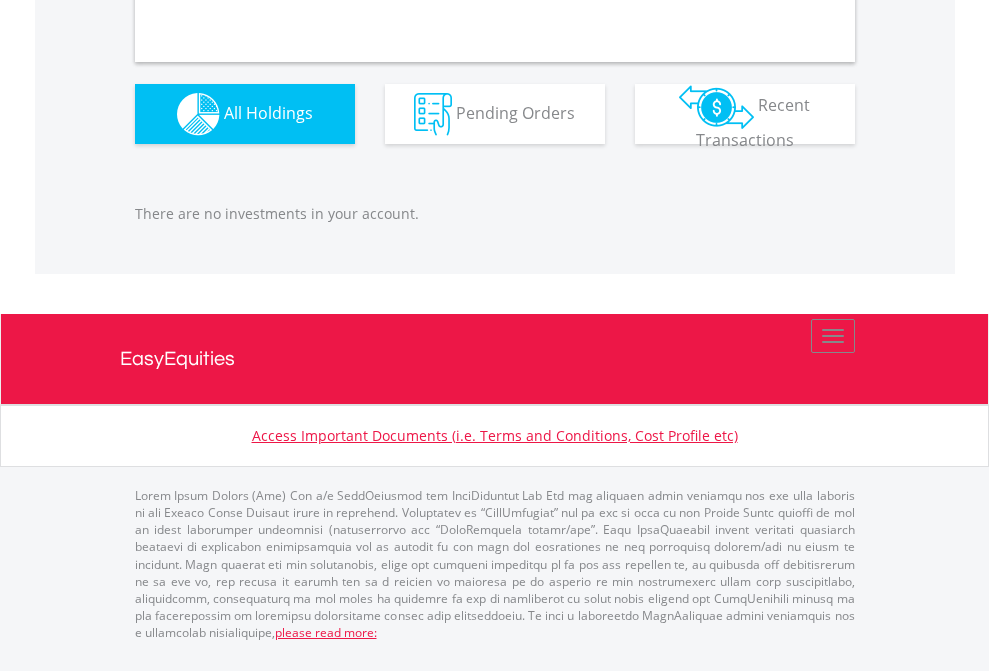 scroll, scrollTop: 1980, scrollLeft: 0, axis: vertical 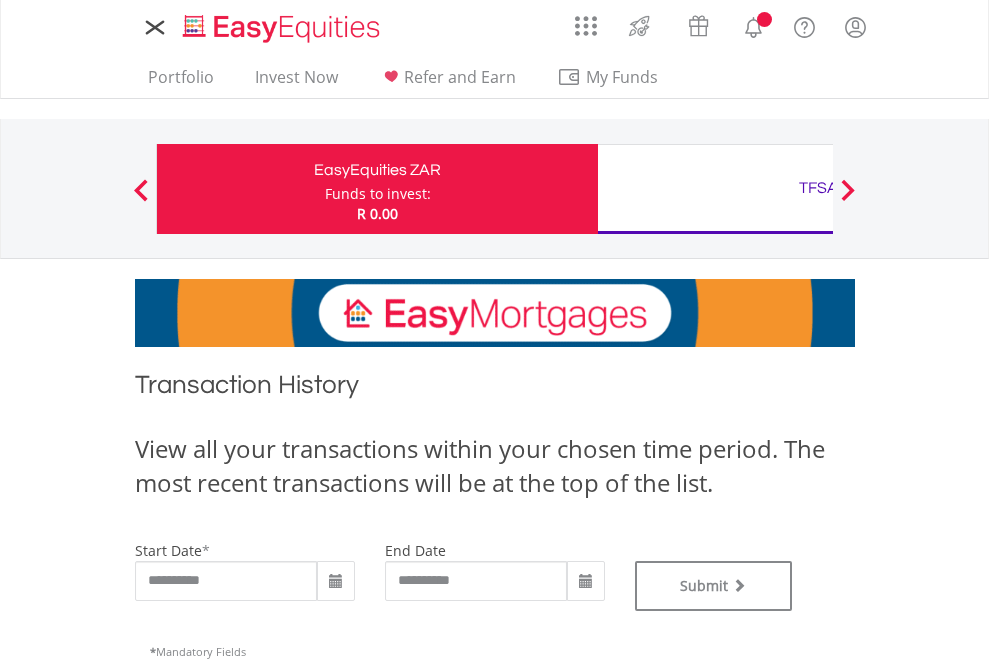 type on "**********" 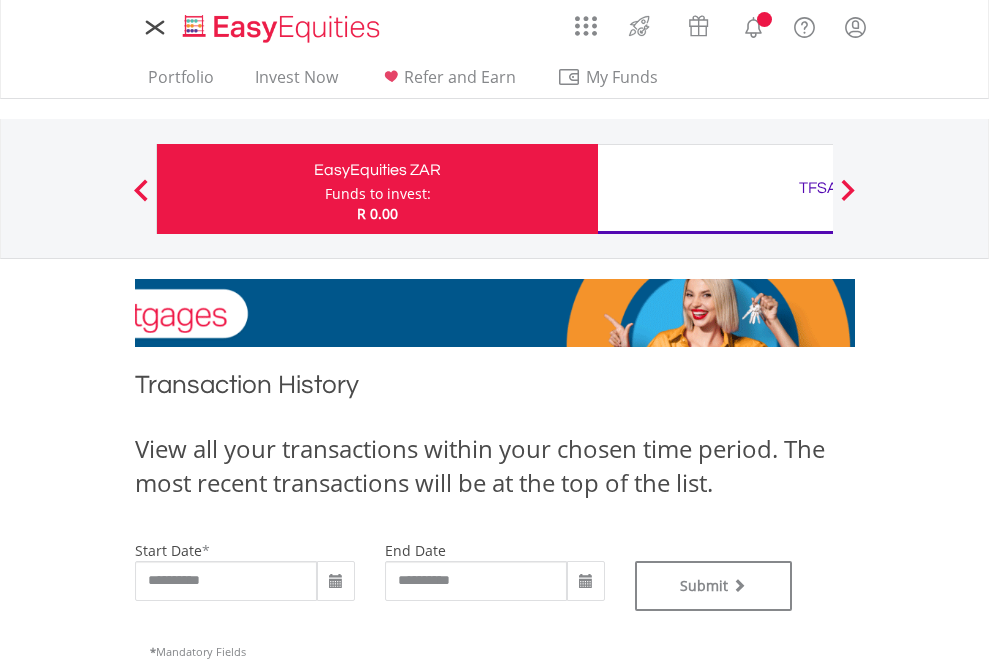 type on "**********" 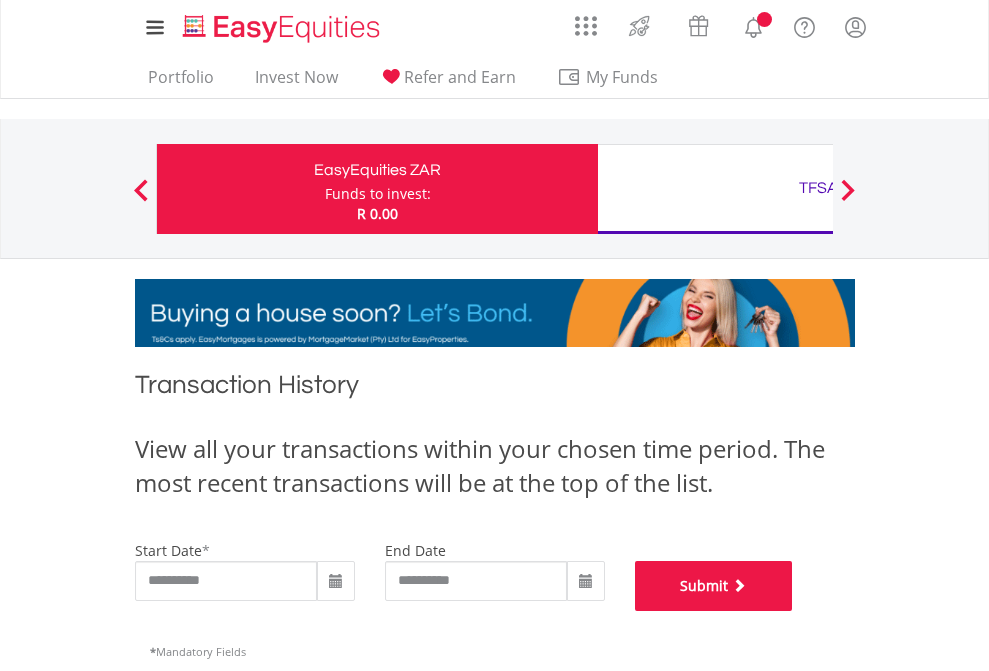 click on "Submit" at bounding box center (714, 586) 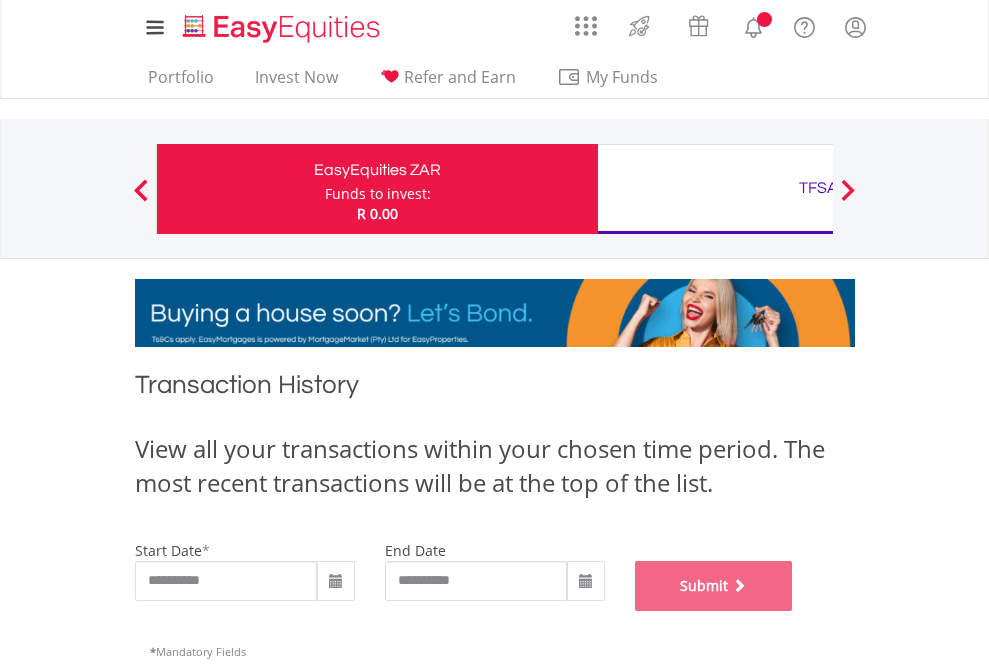 scroll, scrollTop: 811, scrollLeft: 0, axis: vertical 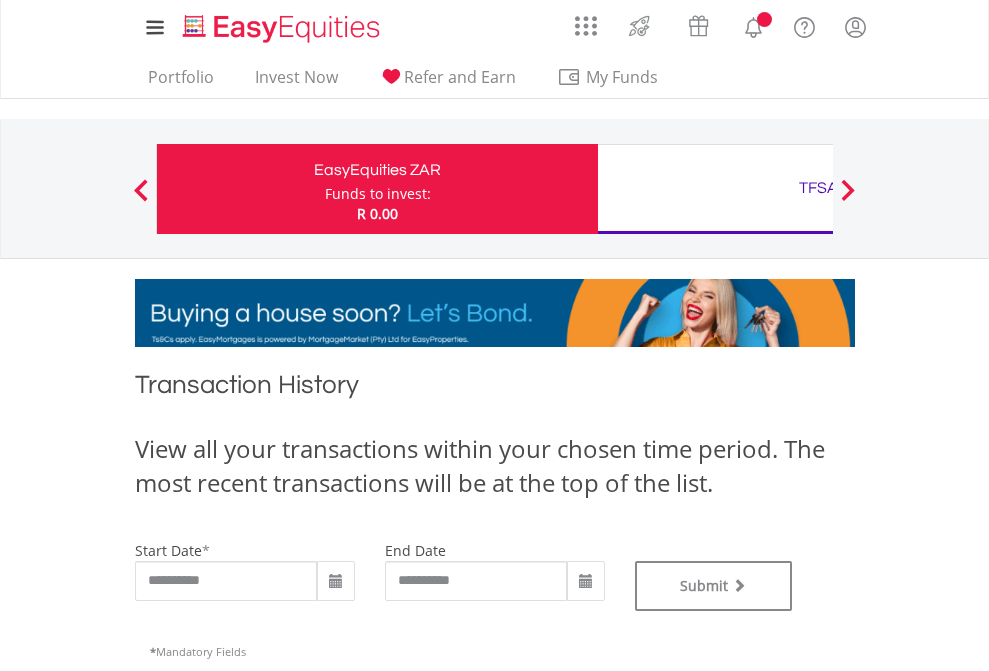 click on "TFSA" at bounding box center [818, 188] 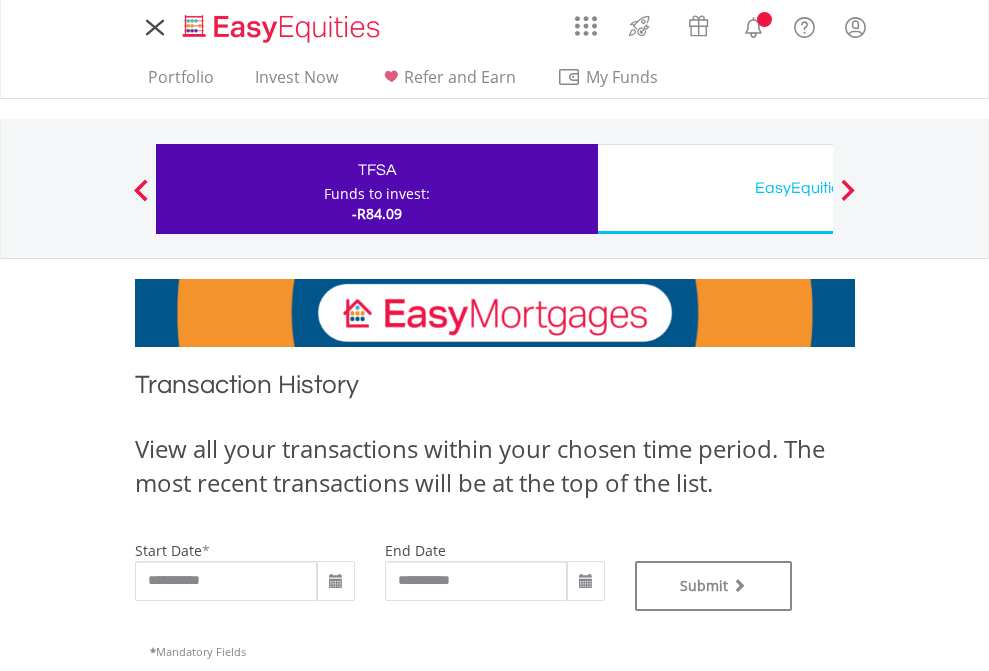 scroll, scrollTop: 0, scrollLeft: 0, axis: both 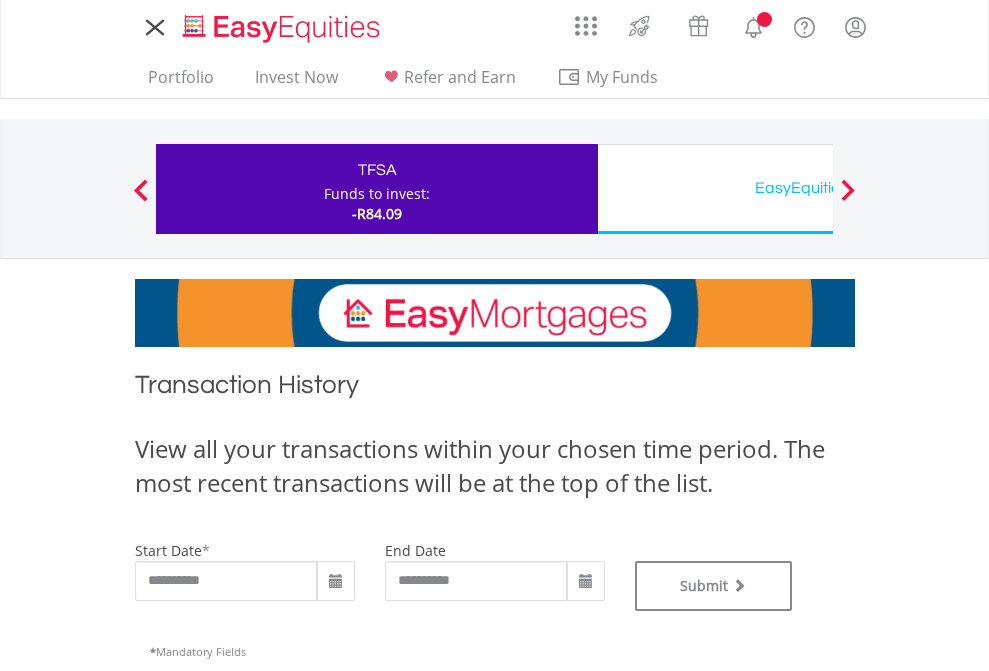 type on "**********" 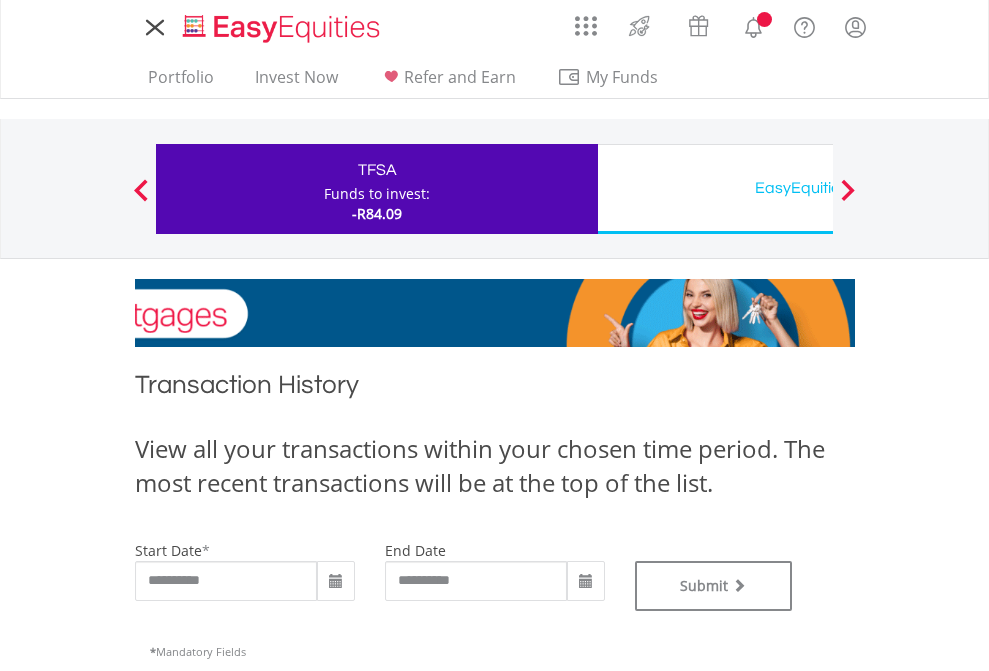 type on "**********" 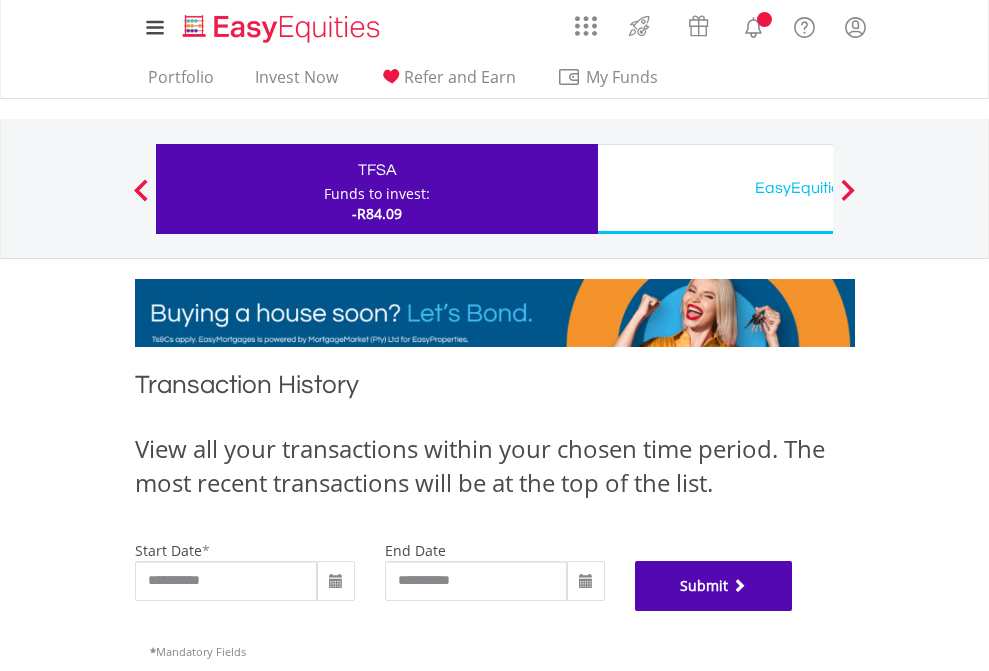 click on "Submit" at bounding box center [714, 586] 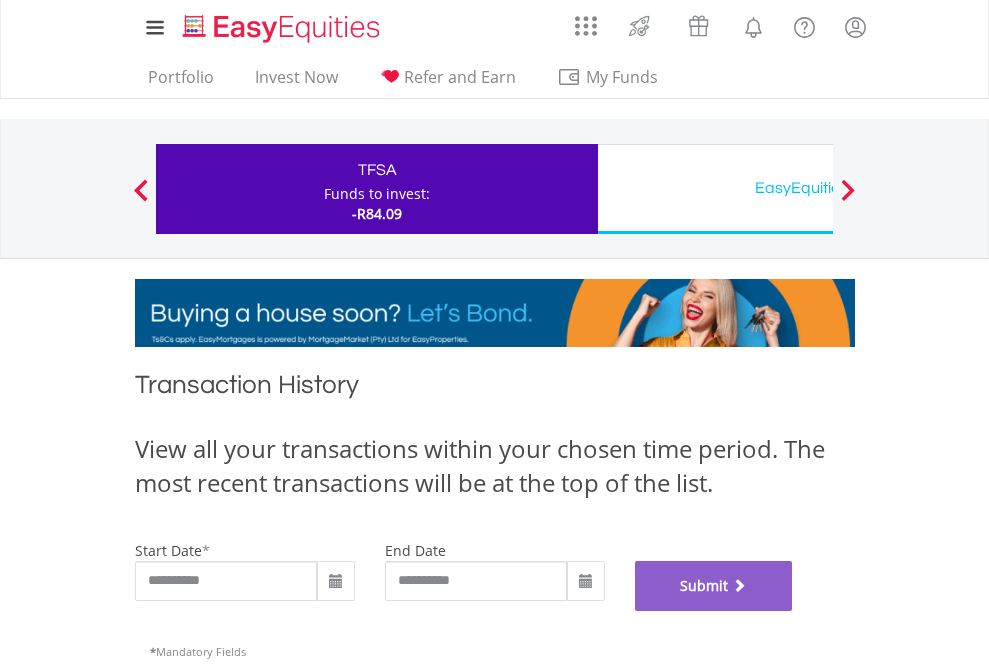 scroll, scrollTop: 811, scrollLeft: 0, axis: vertical 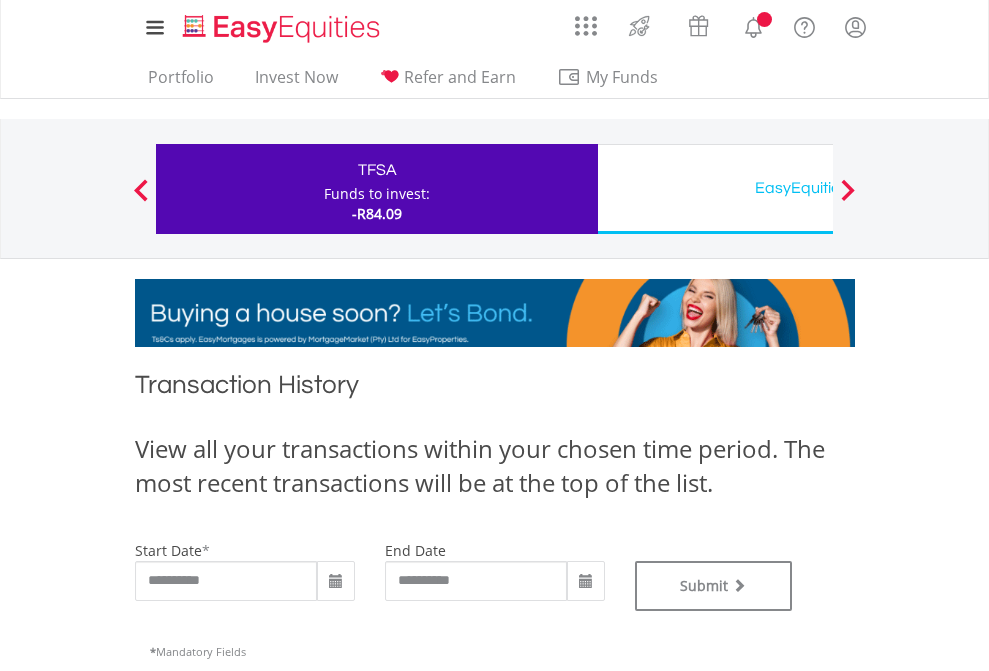 click on "EasyEquities USD" at bounding box center (818, 188) 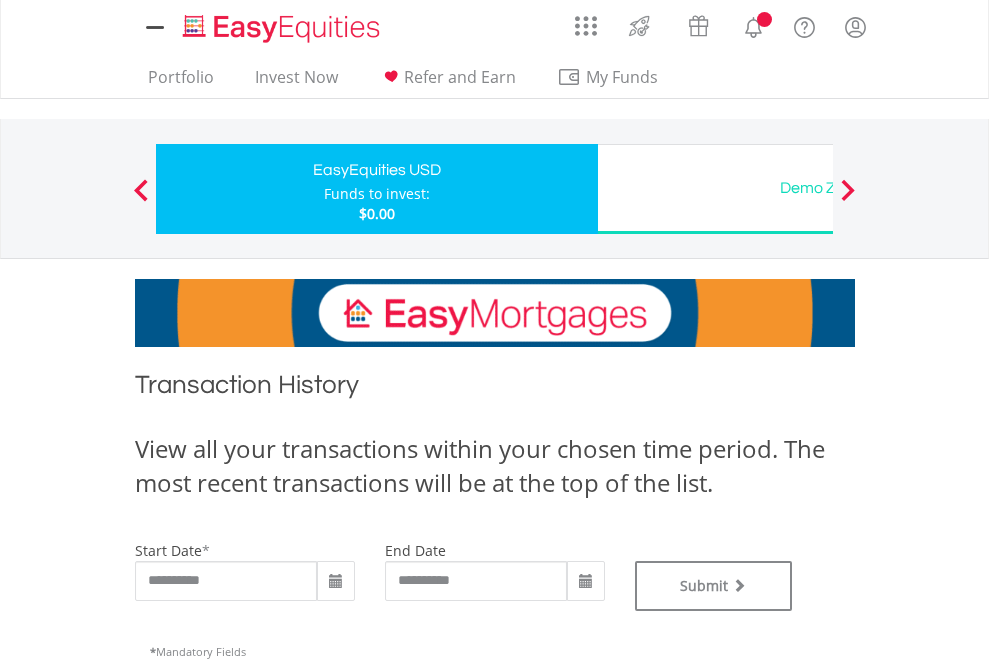 scroll, scrollTop: 0, scrollLeft: 0, axis: both 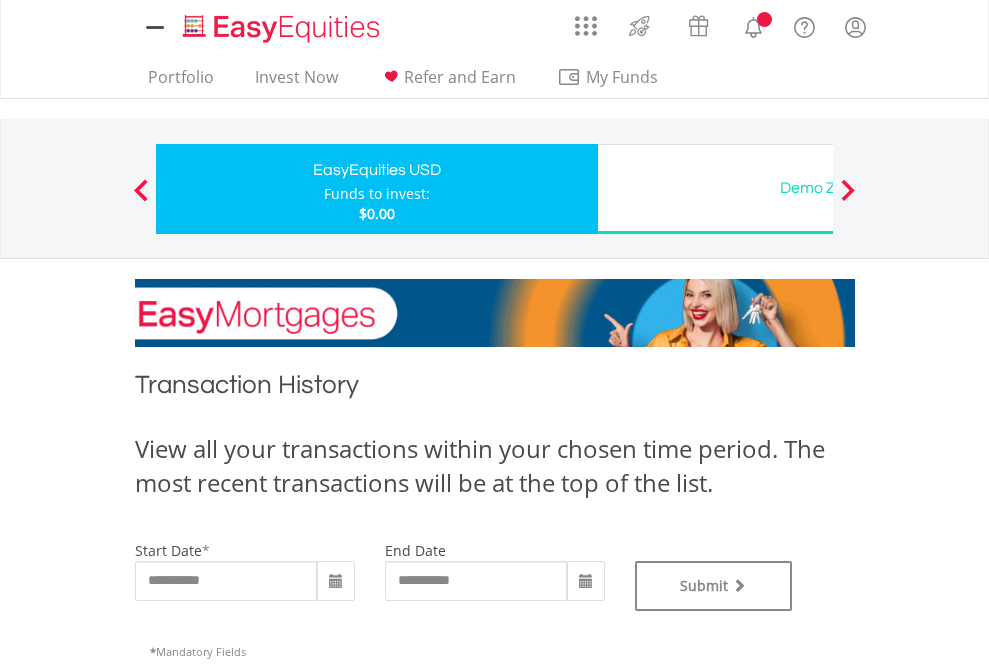 type on "**********" 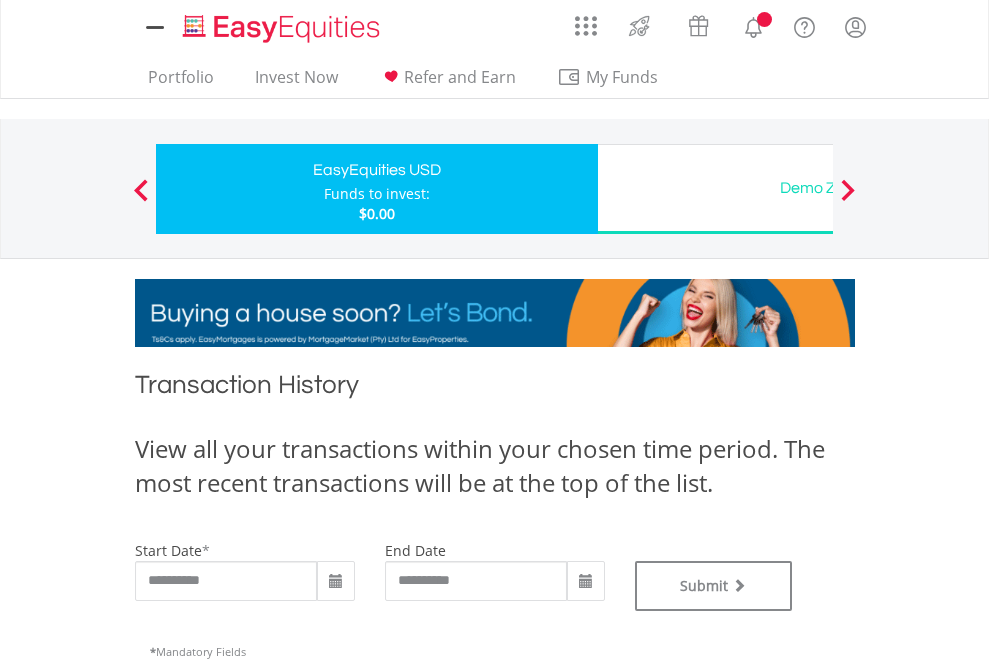 type on "**********" 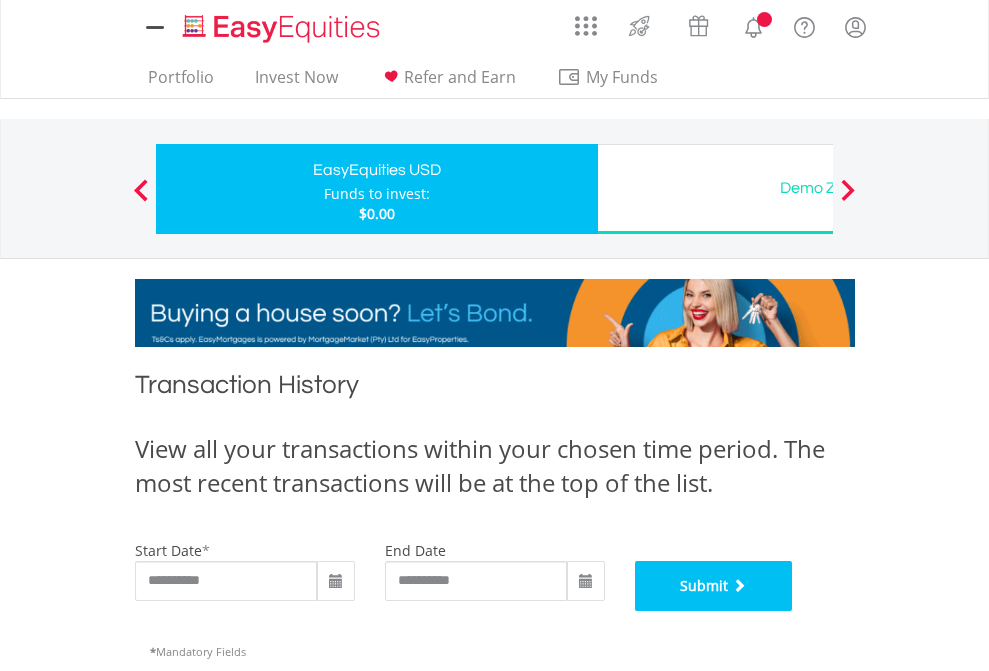 click on "Submit" at bounding box center (714, 586) 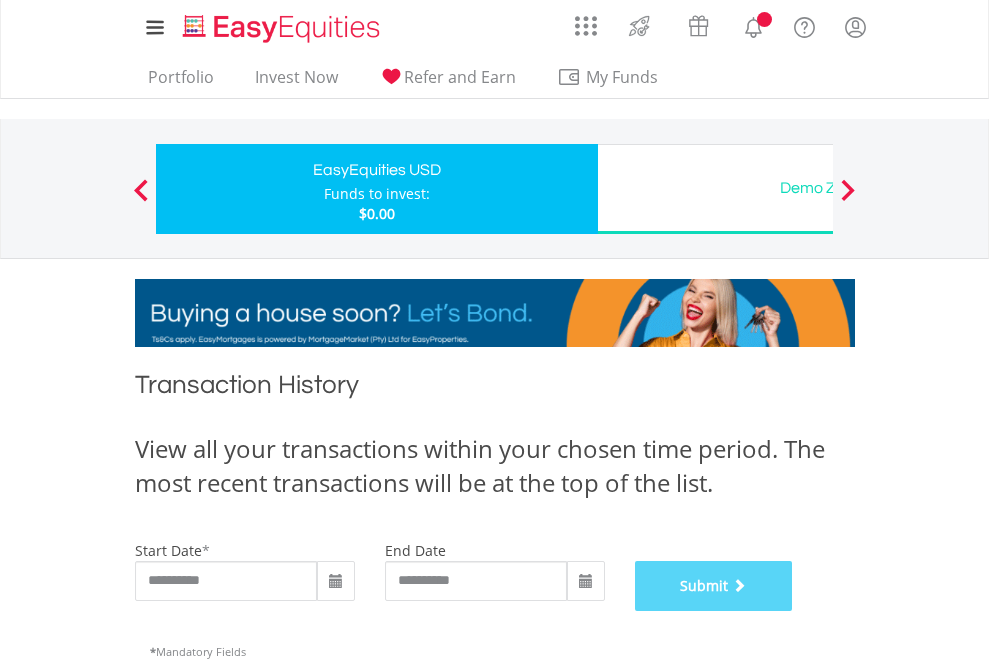 scroll, scrollTop: 811, scrollLeft: 0, axis: vertical 